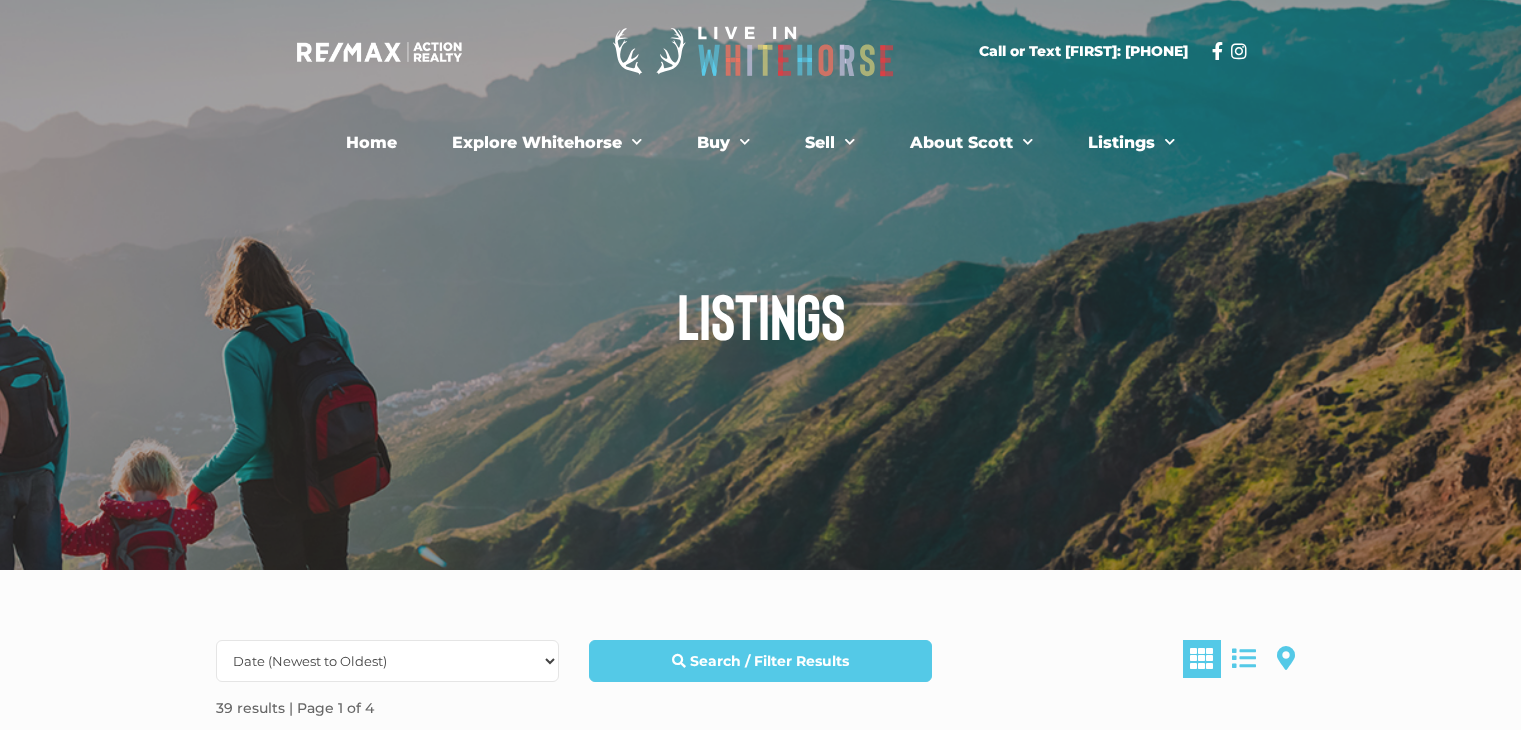 scroll, scrollTop: 0, scrollLeft: 0, axis: both 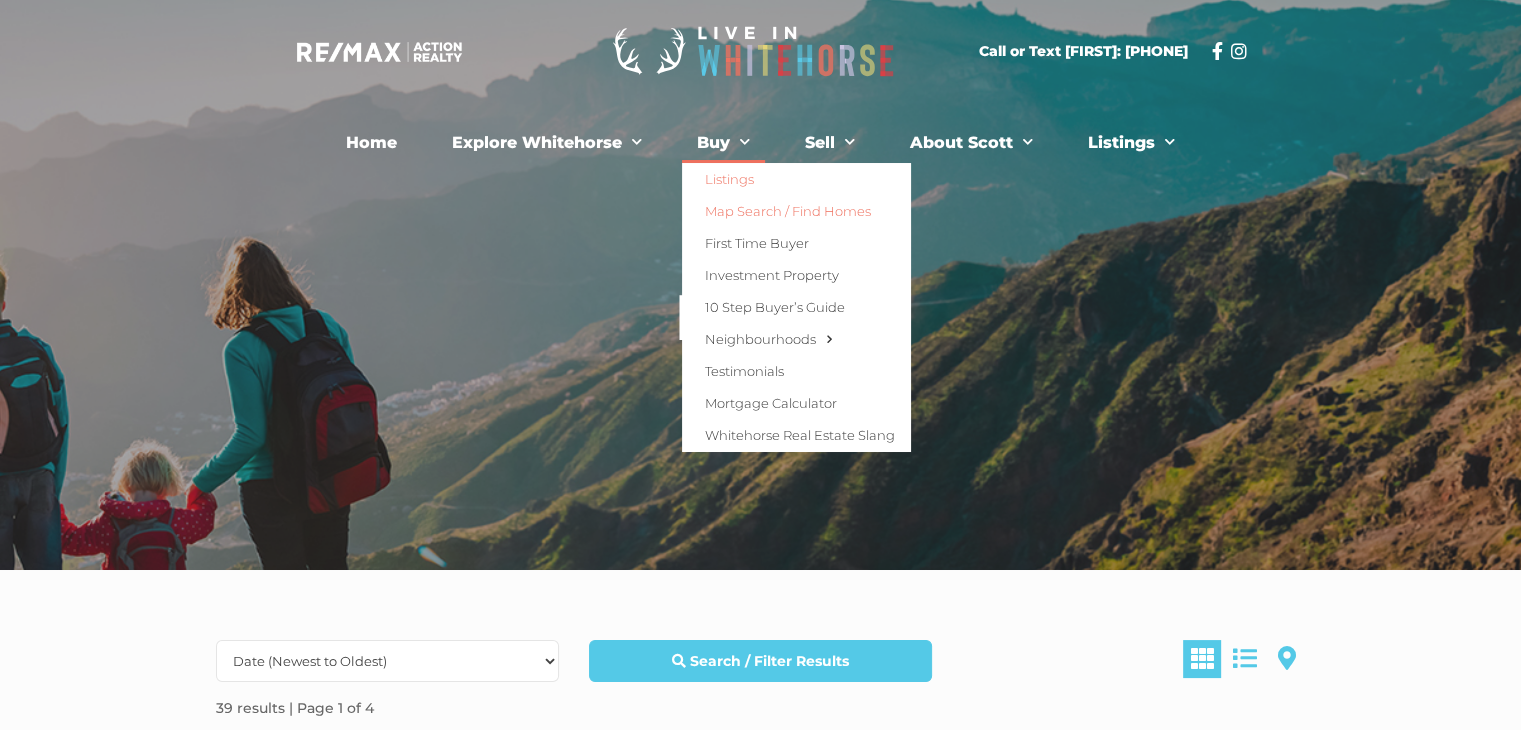 click on "Map Search / Find Homes" 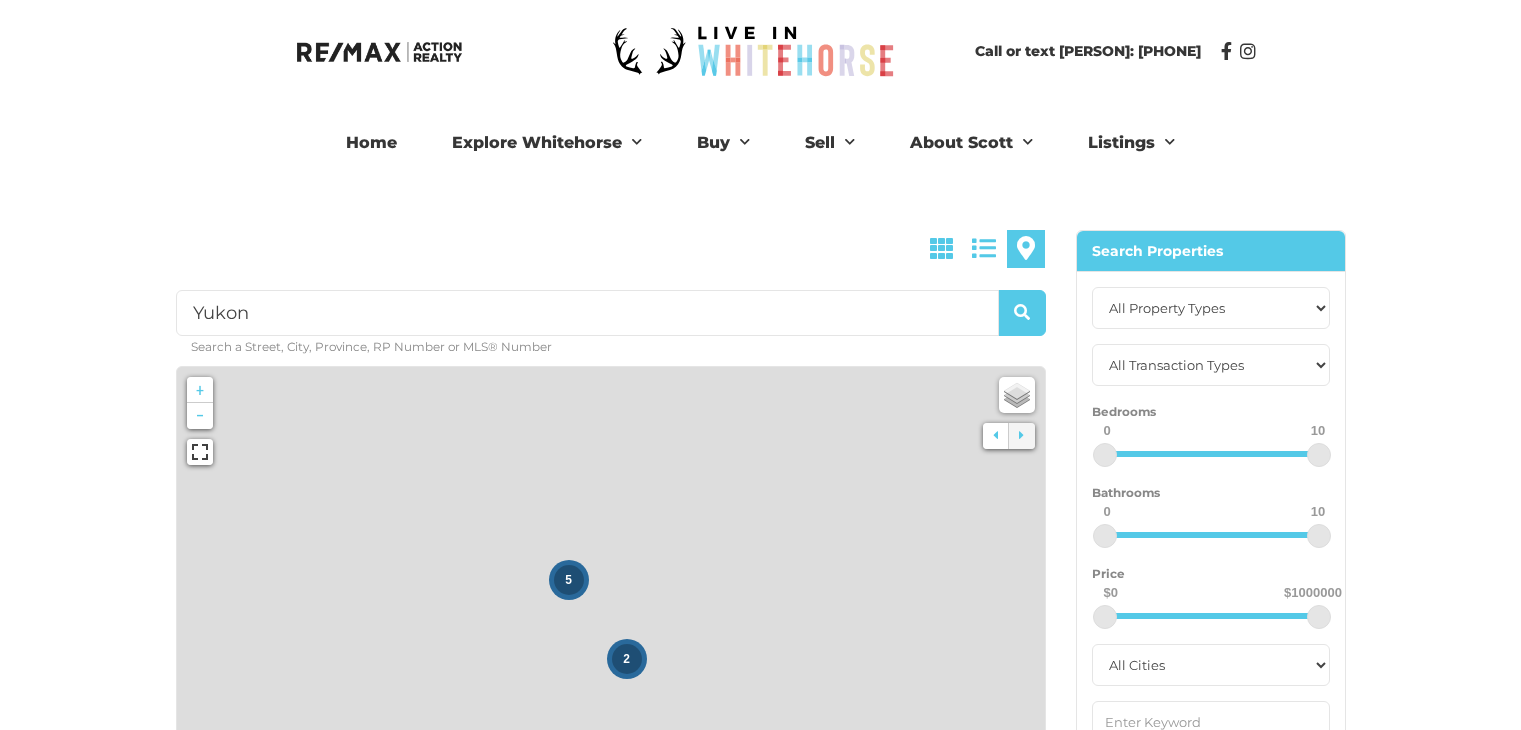 scroll, scrollTop: 0, scrollLeft: 0, axis: both 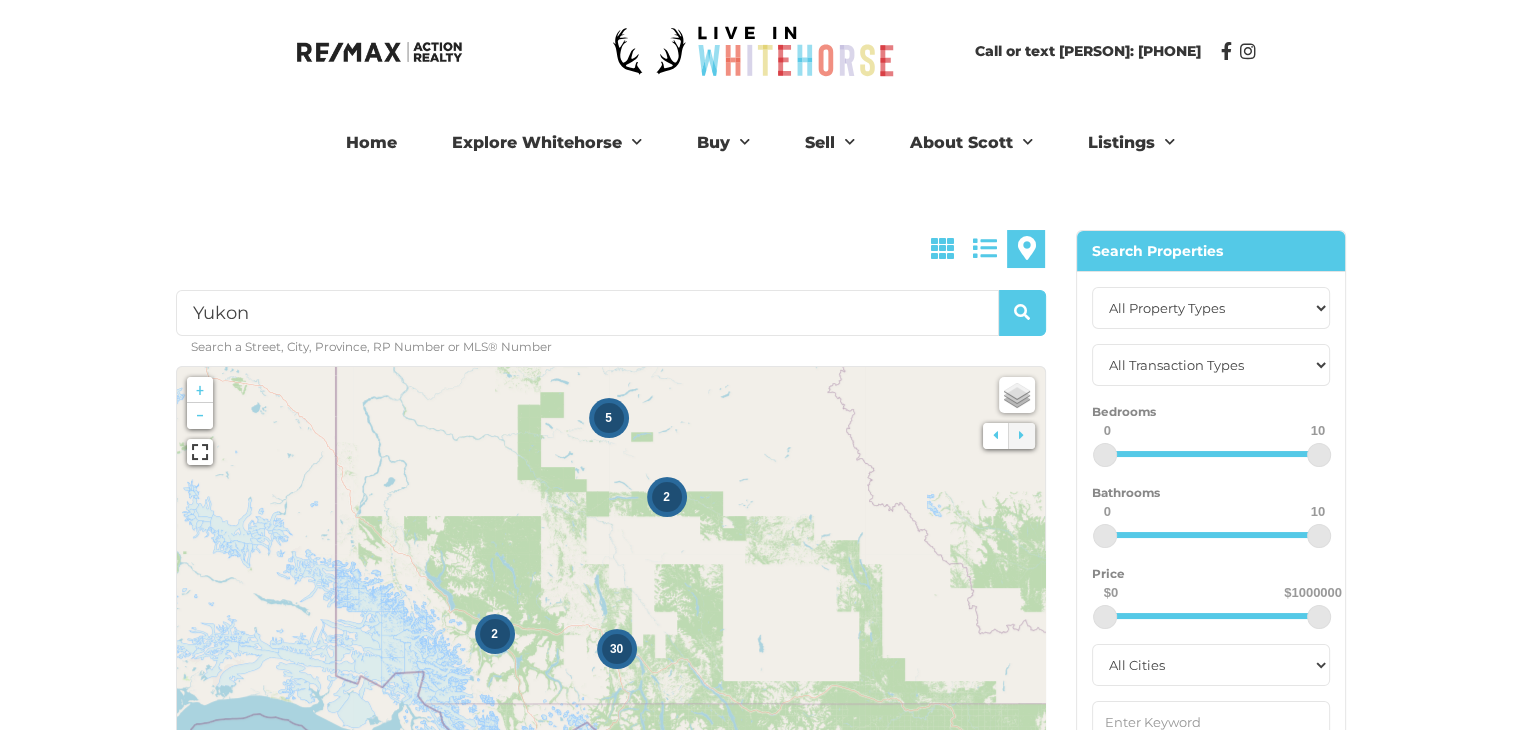 drag, startPoint x: 842, startPoint y: 568, endPoint x: 744, endPoint y: 432, distance: 167.63054 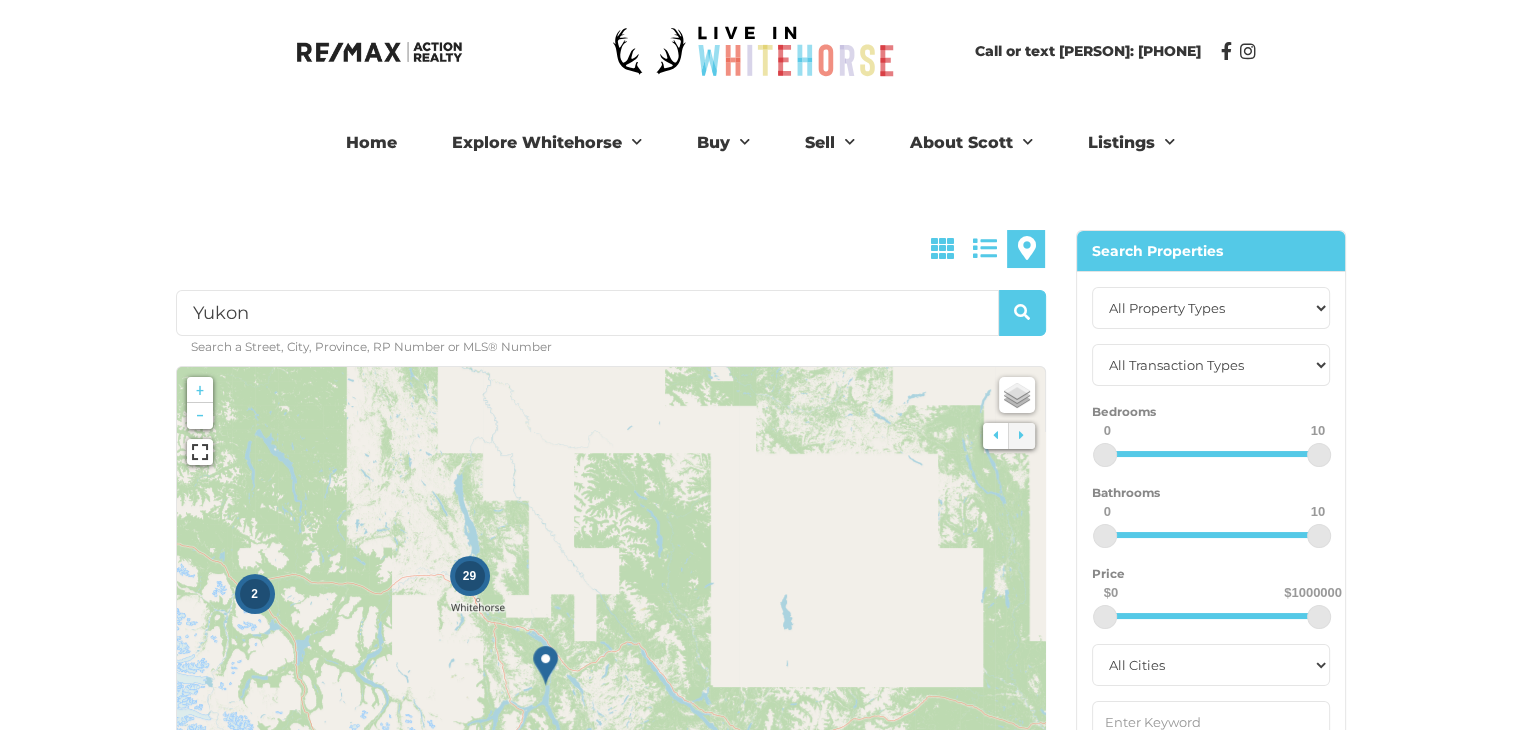 drag, startPoint x: 640, startPoint y: 589, endPoint x: 719, endPoint y: 487, distance: 129.0155 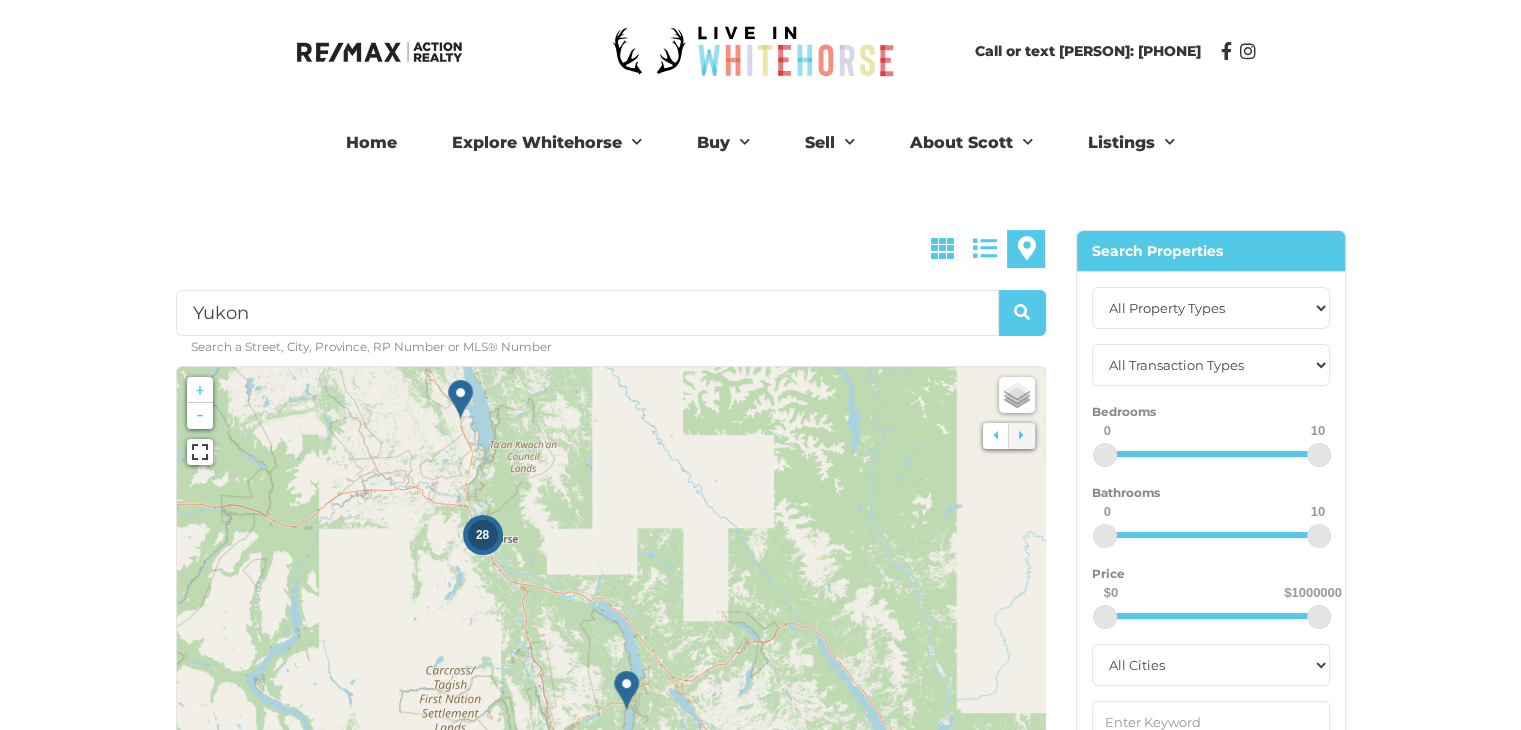 drag, startPoint x: 502, startPoint y: 579, endPoint x: 694, endPoint y: 465, distance: 223.29353 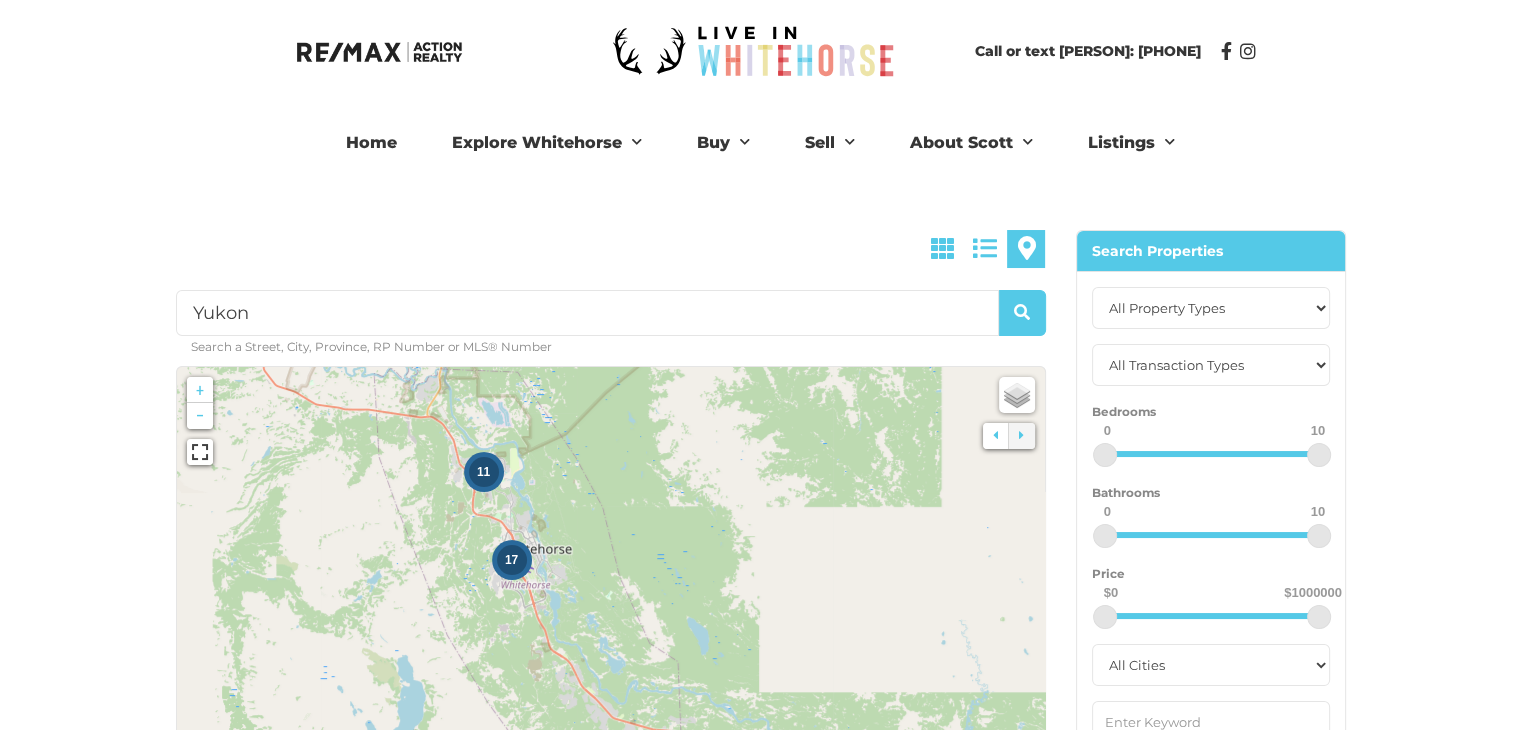 drag, startPoint x: 395, startPoint y: 494, endPoint x: 663, endPoint y: 601, distance: 288.57062 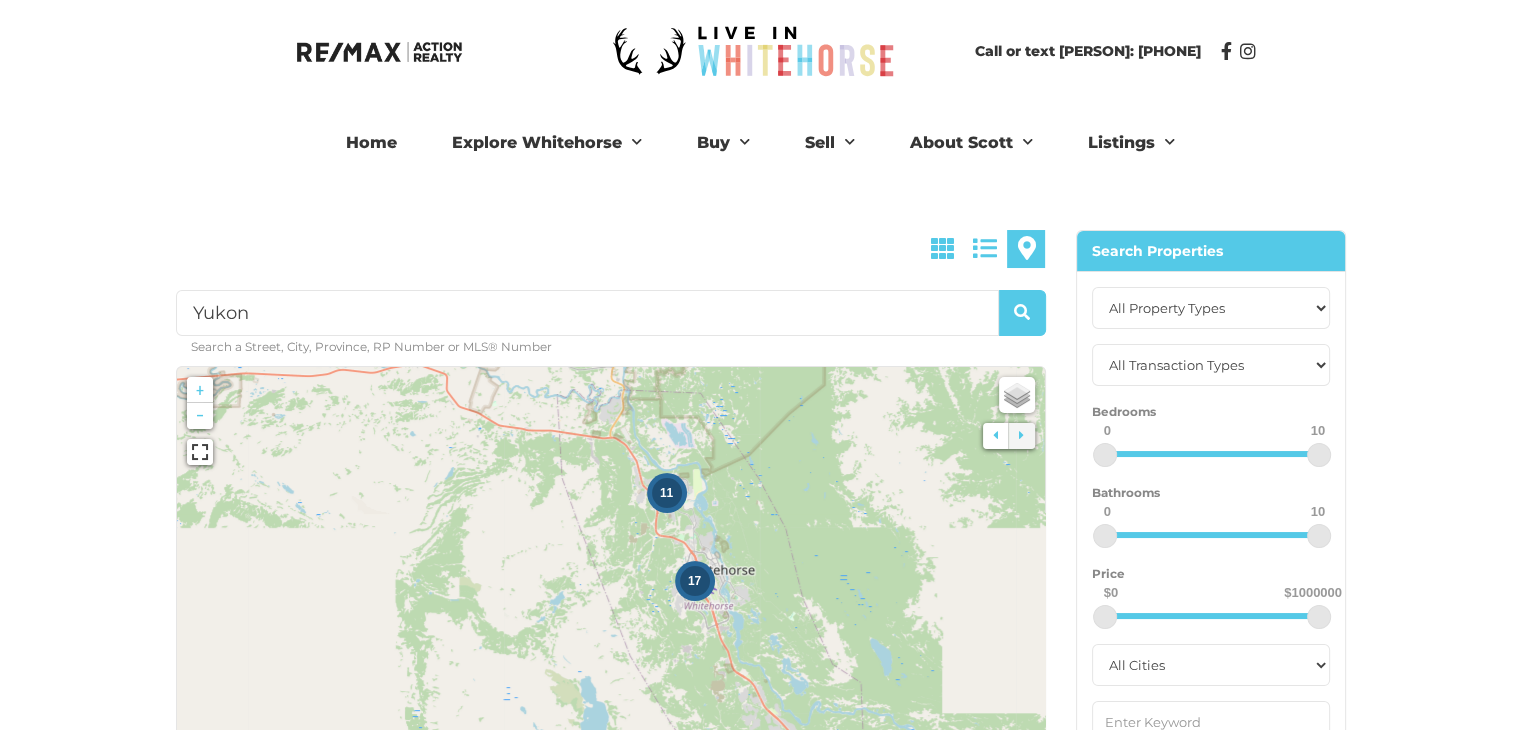 drag, startPoint x: 584, startPoint y: 541, endPoint x: 766, endPoint y: 557, distance: 182.70195 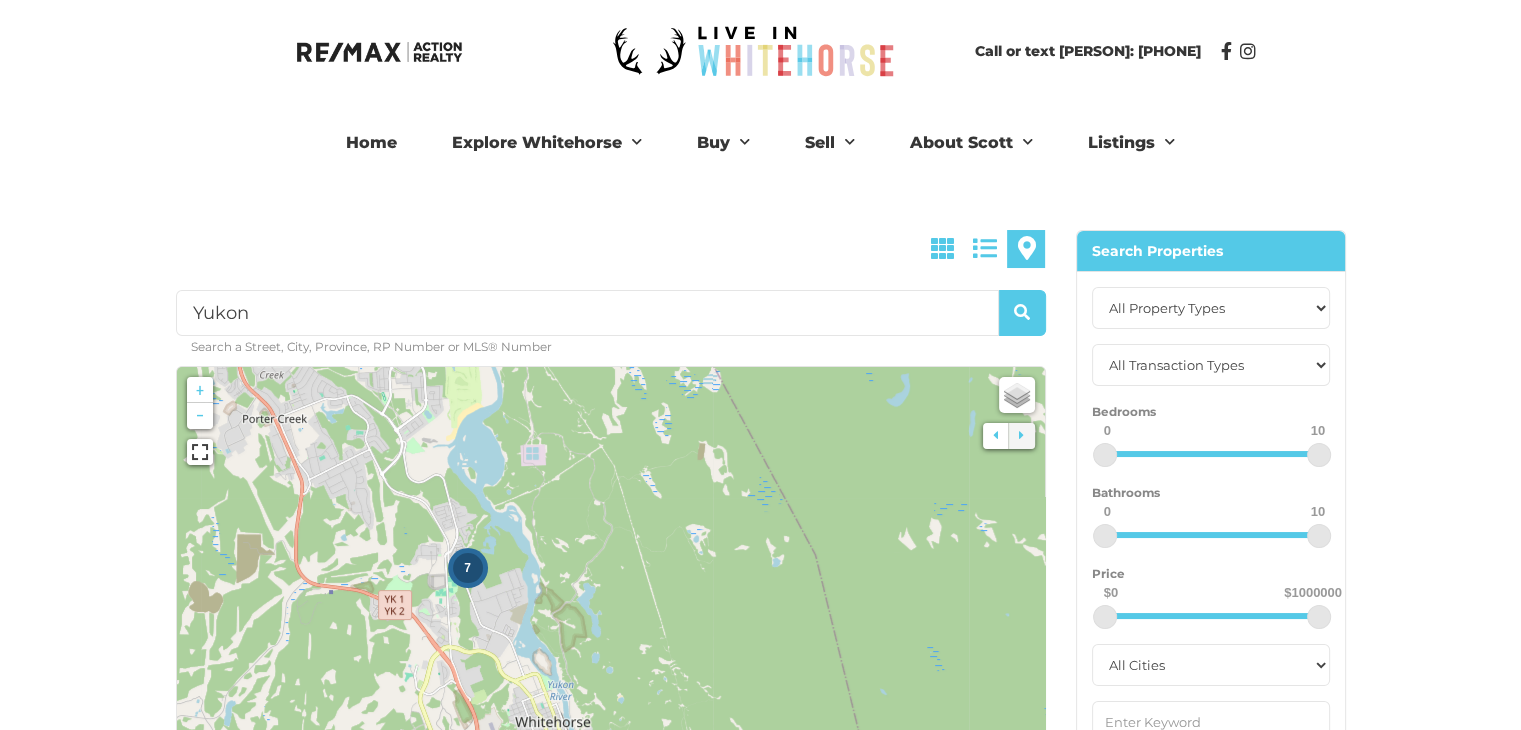 drag, startPoint x: 732, startPoint y: 551, endPoint x: 723, endPoint y: 690, distance: 139.29106 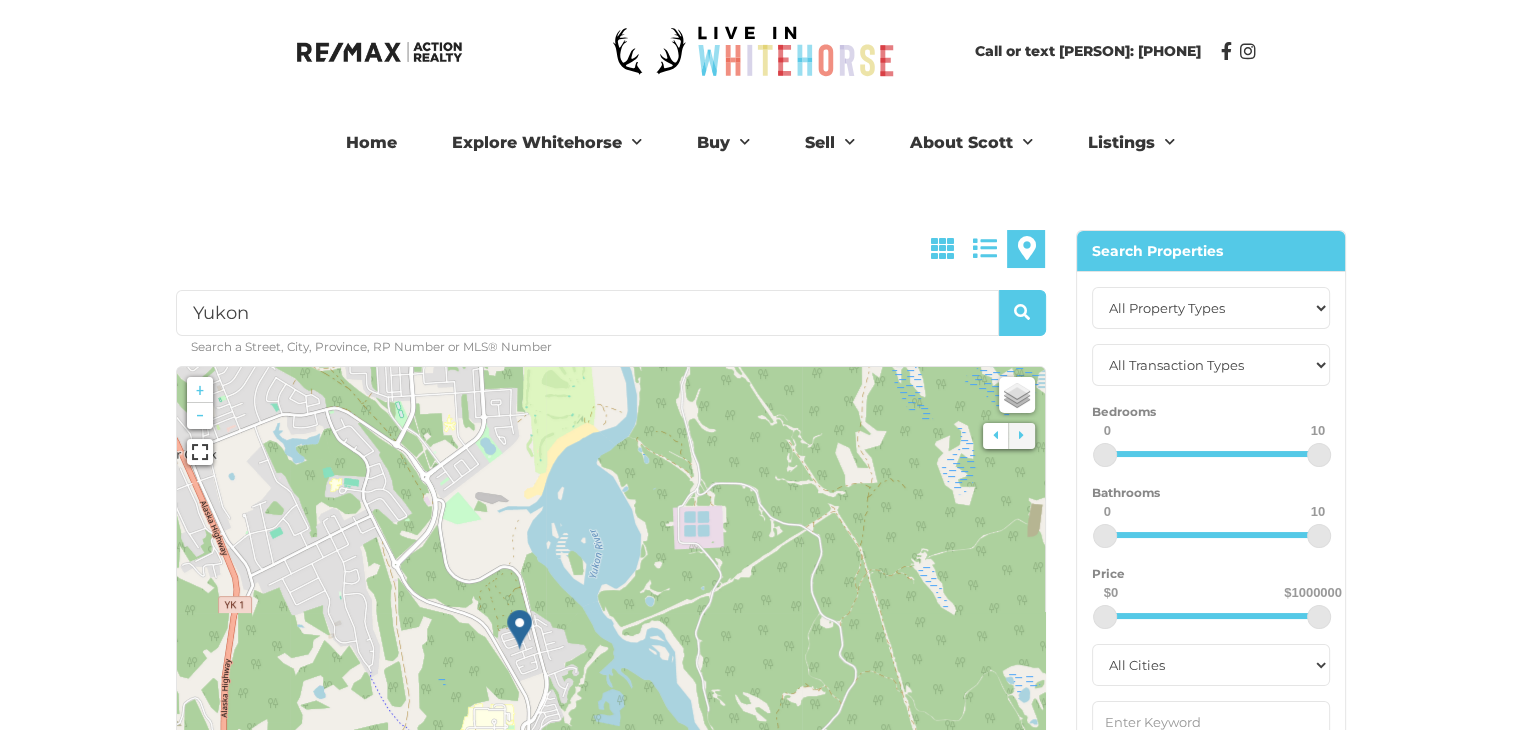 drag, startPoint x: 497, startPoint y: 457, endPoint x: 813, endPoint y: 719, distance: 410.48752 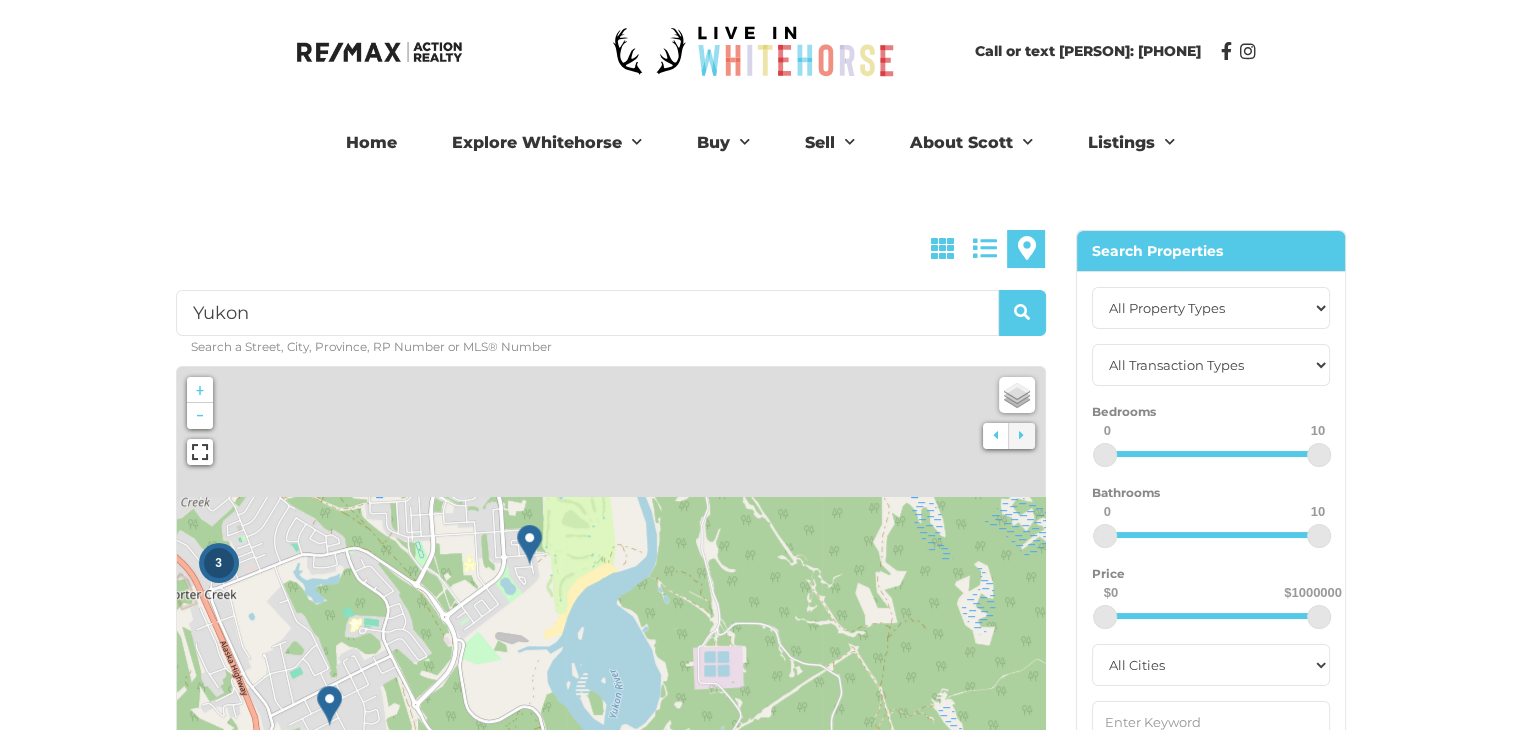 drag, startPoint x: 666, startPoint y: 537, endPoint x: 699, endPoint y: 706, distance: 172.19176 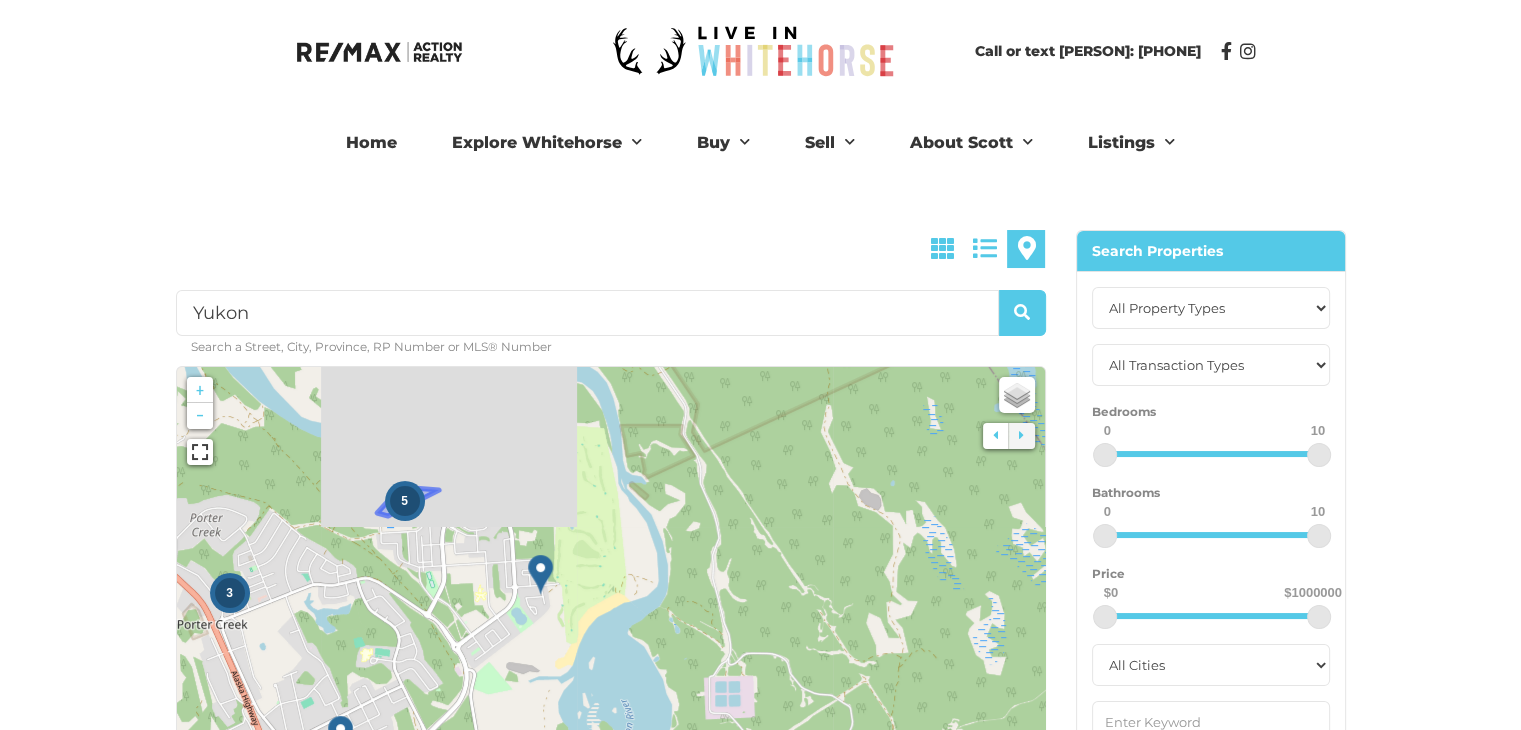 click on "5" at bounding box center [405, 501] 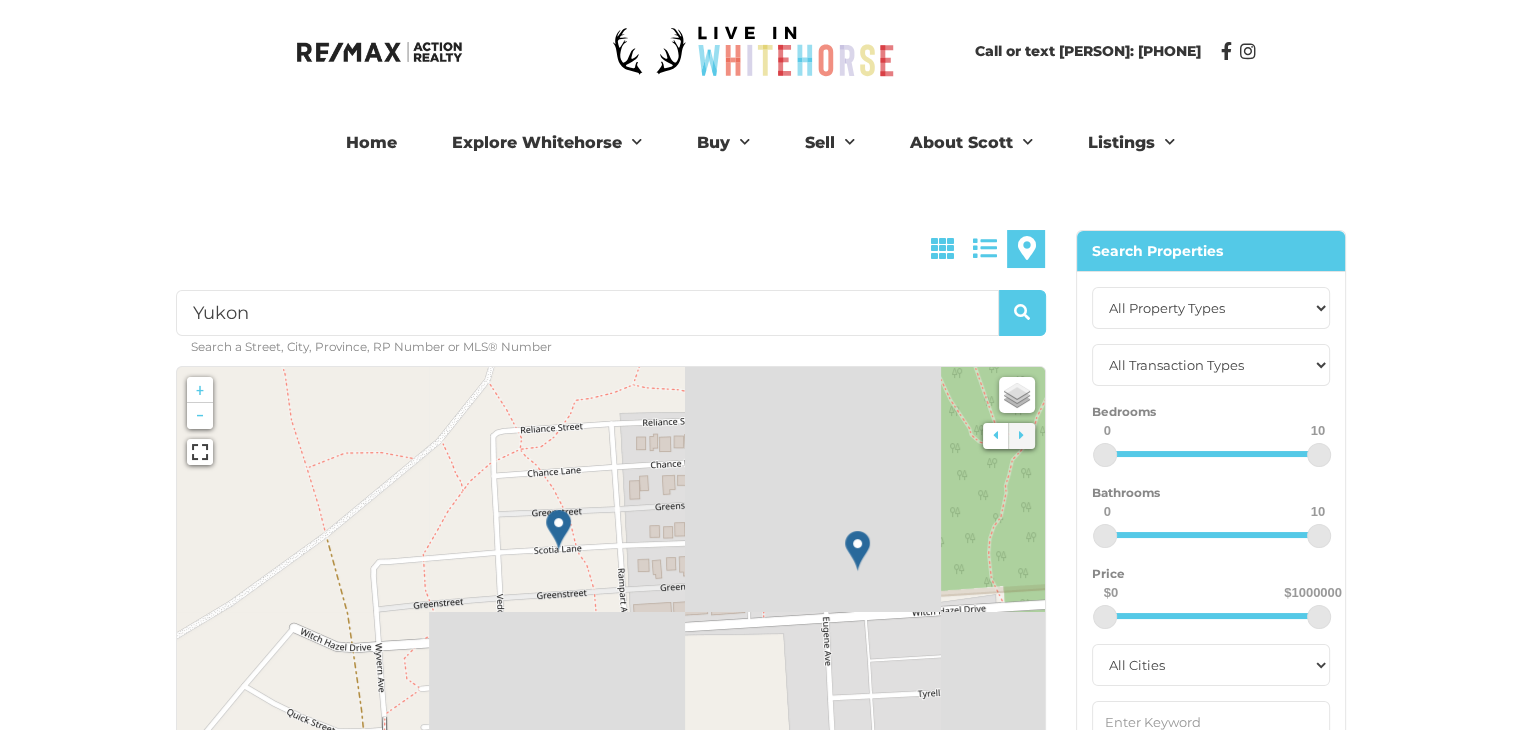 click at bounding box center [857, 550] 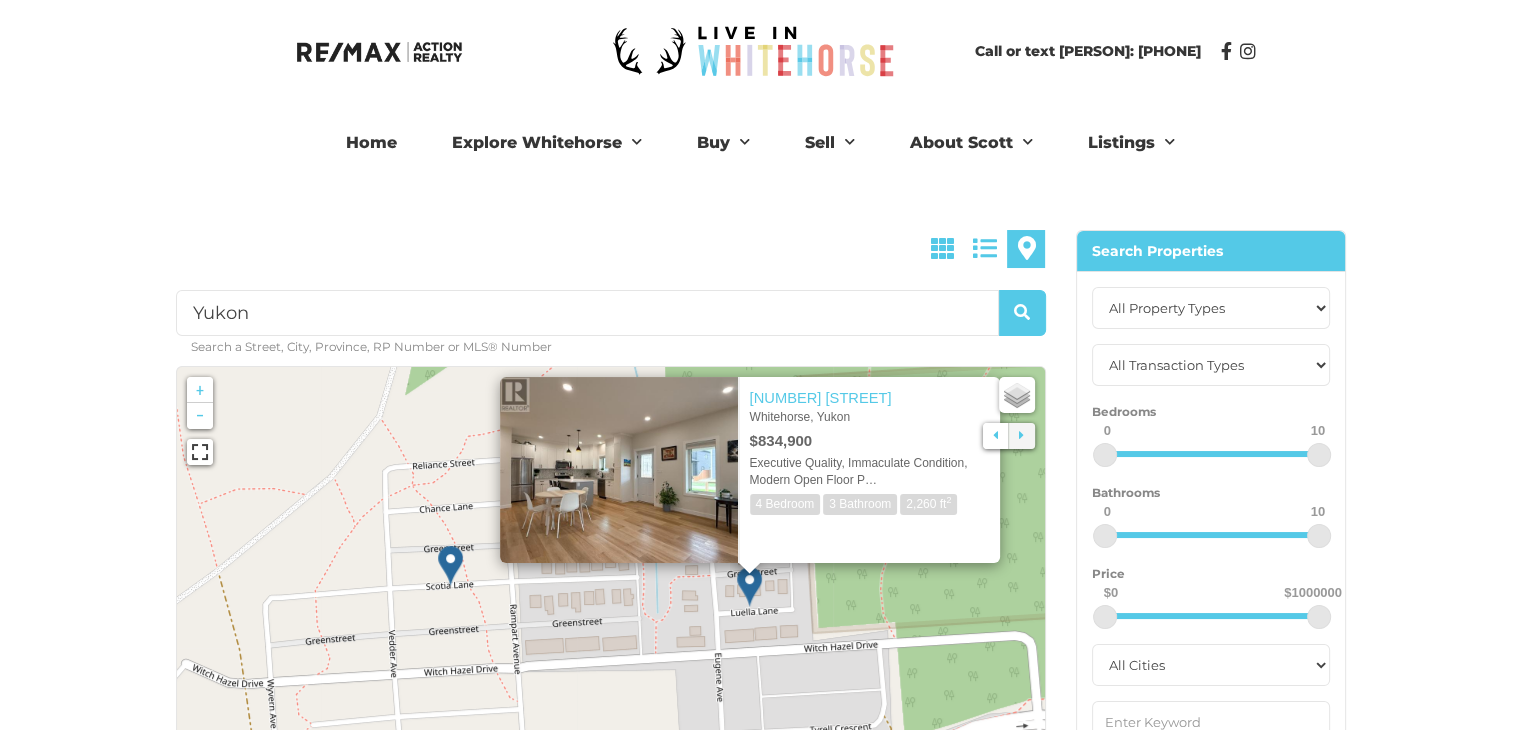 click 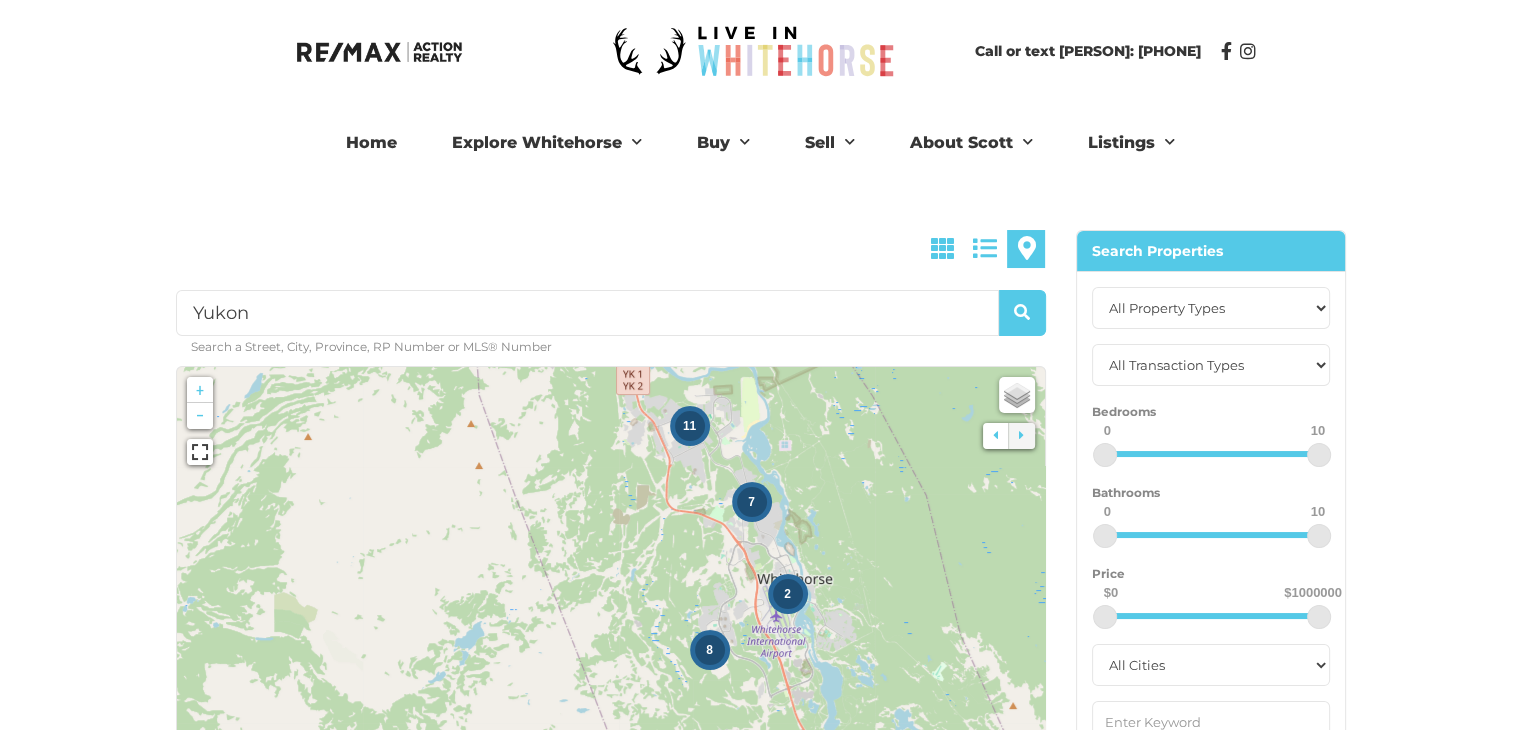 drag, startPoint x: 859, startPoint y: 600, endPoint x: 756, endPoint y: 448, distance: 183.61101 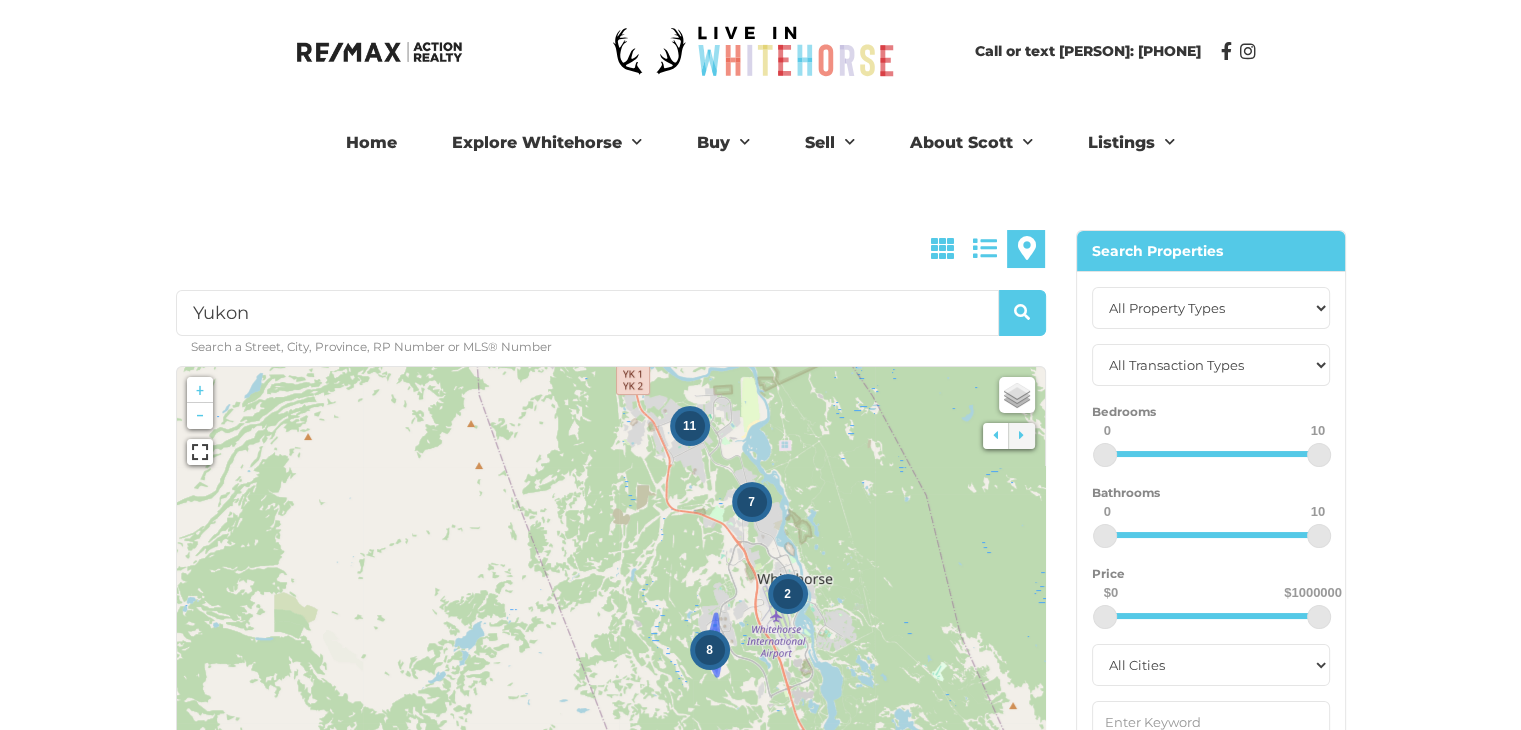 click on "8" at bounding box center (710, 650) 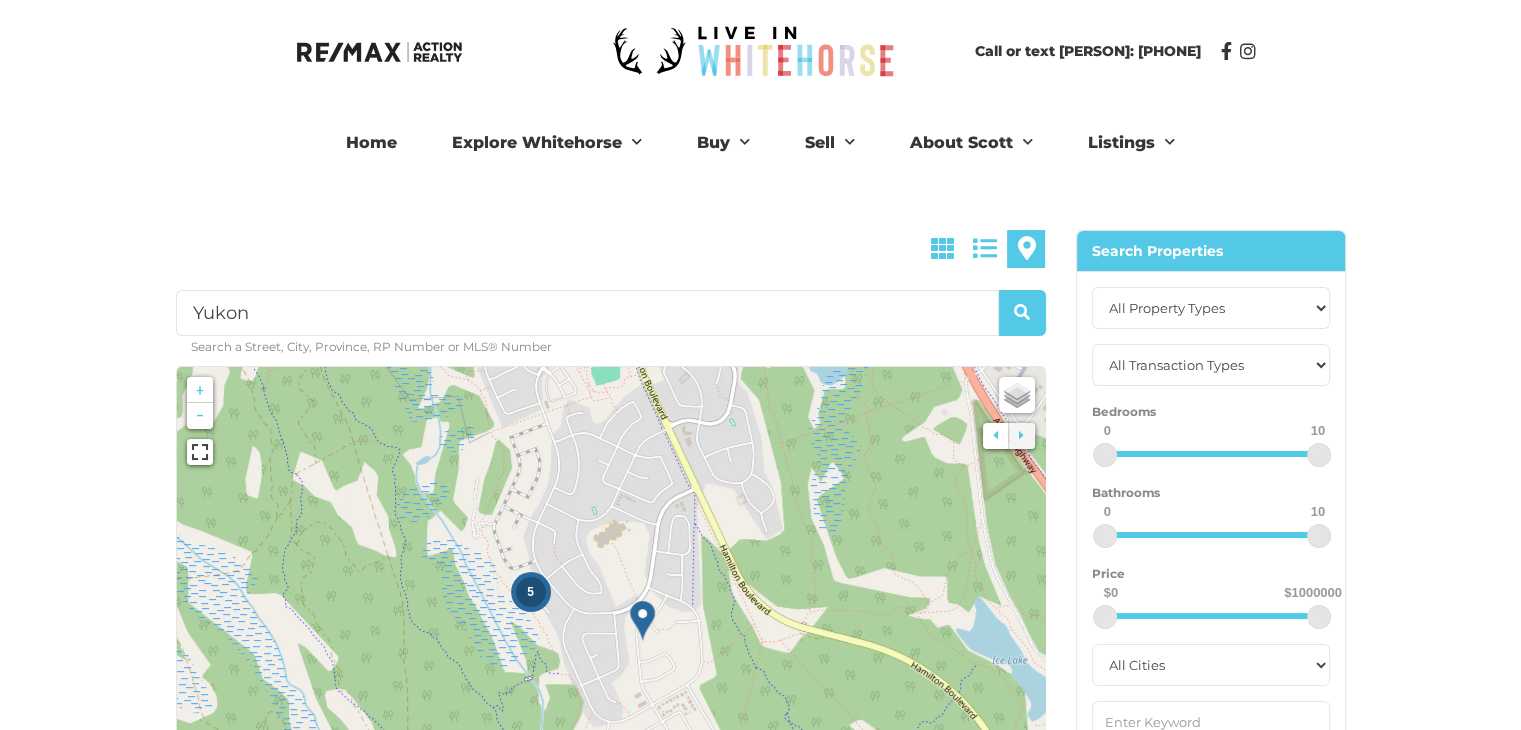 drag, startPoint x: 752, startPoint y: 615, endPoint x: 728, endPoint y: 472, distance: 145 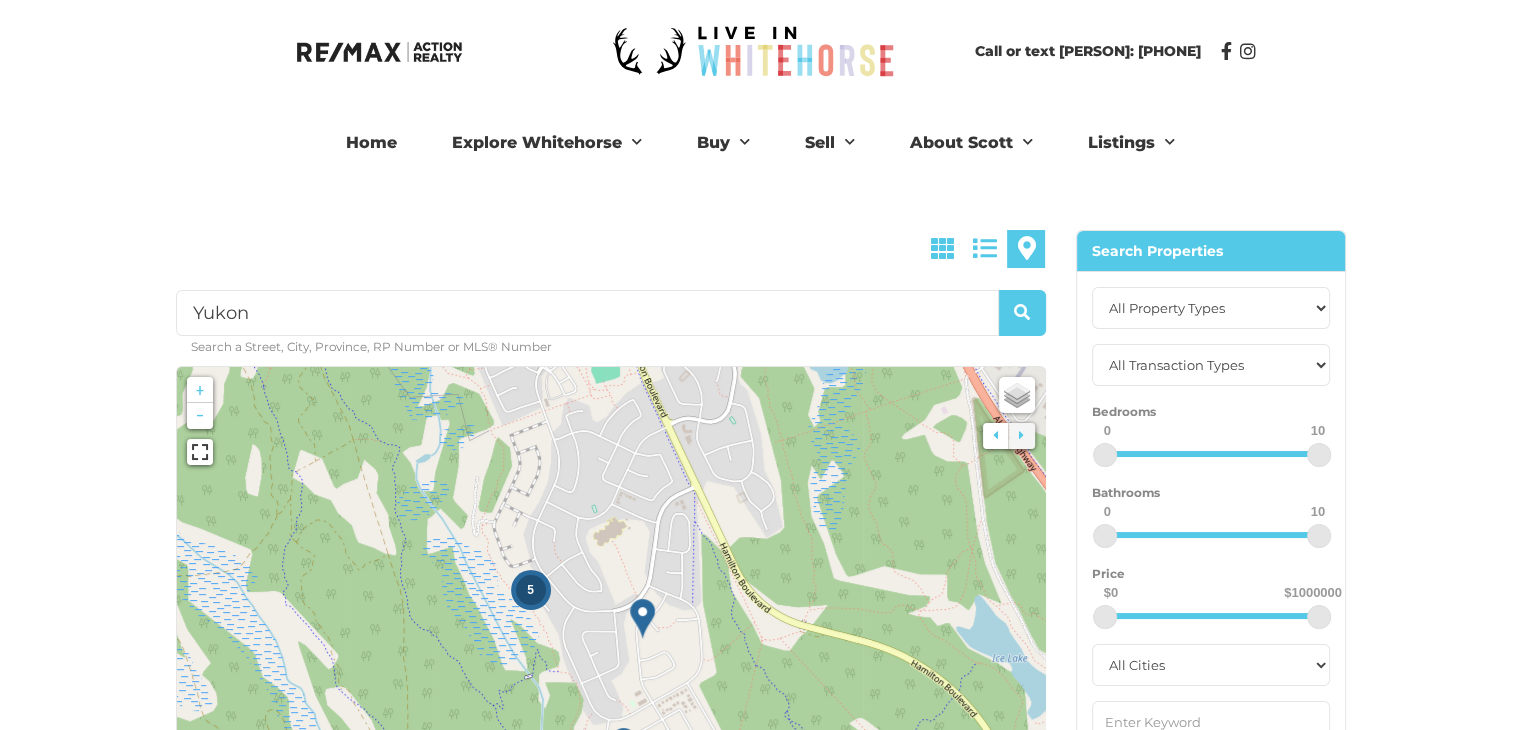 drag, startPoint x: 527, startPoint y: 603, endPoint x: 568, endPoint y: 597, distance: 41.4367 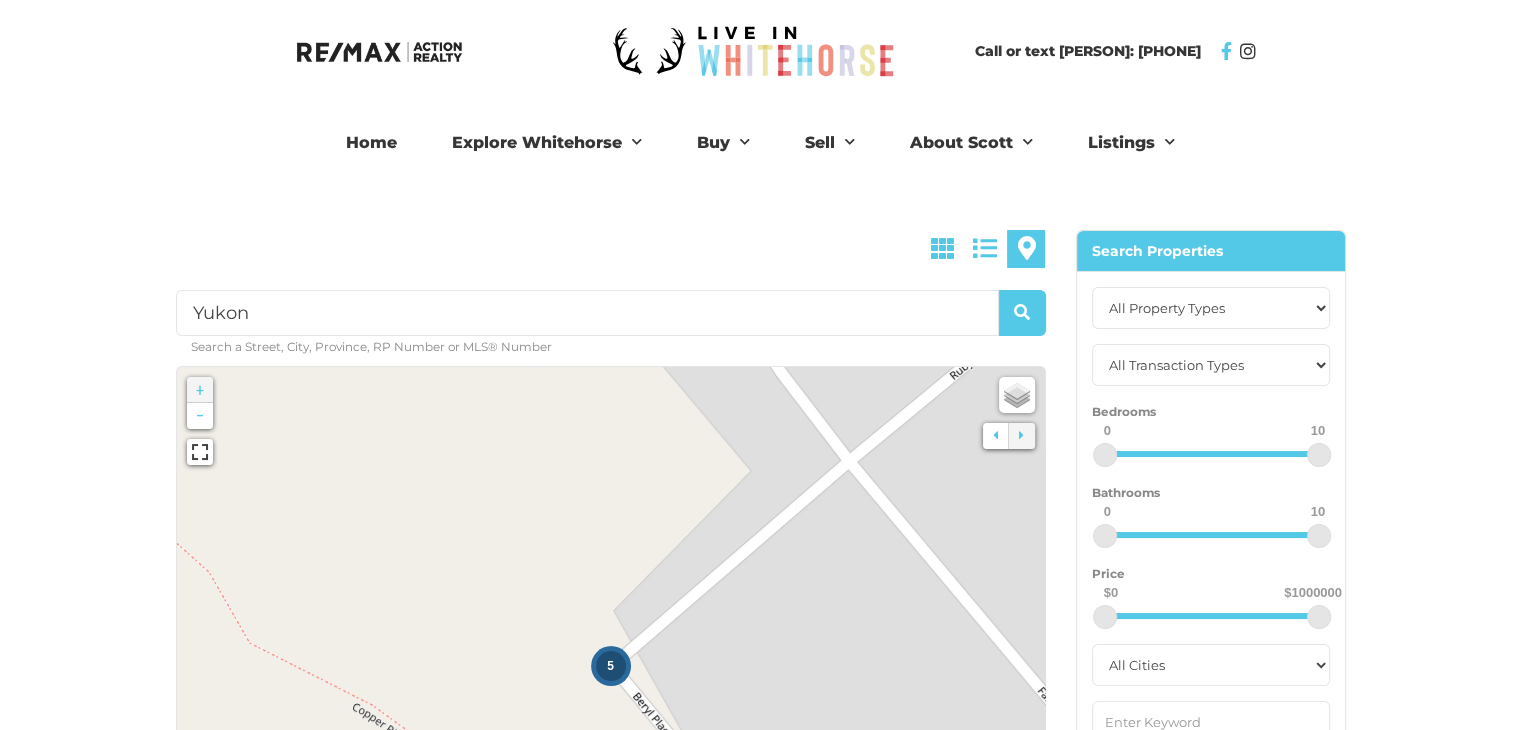 click at bounding box center (1226, 51) 